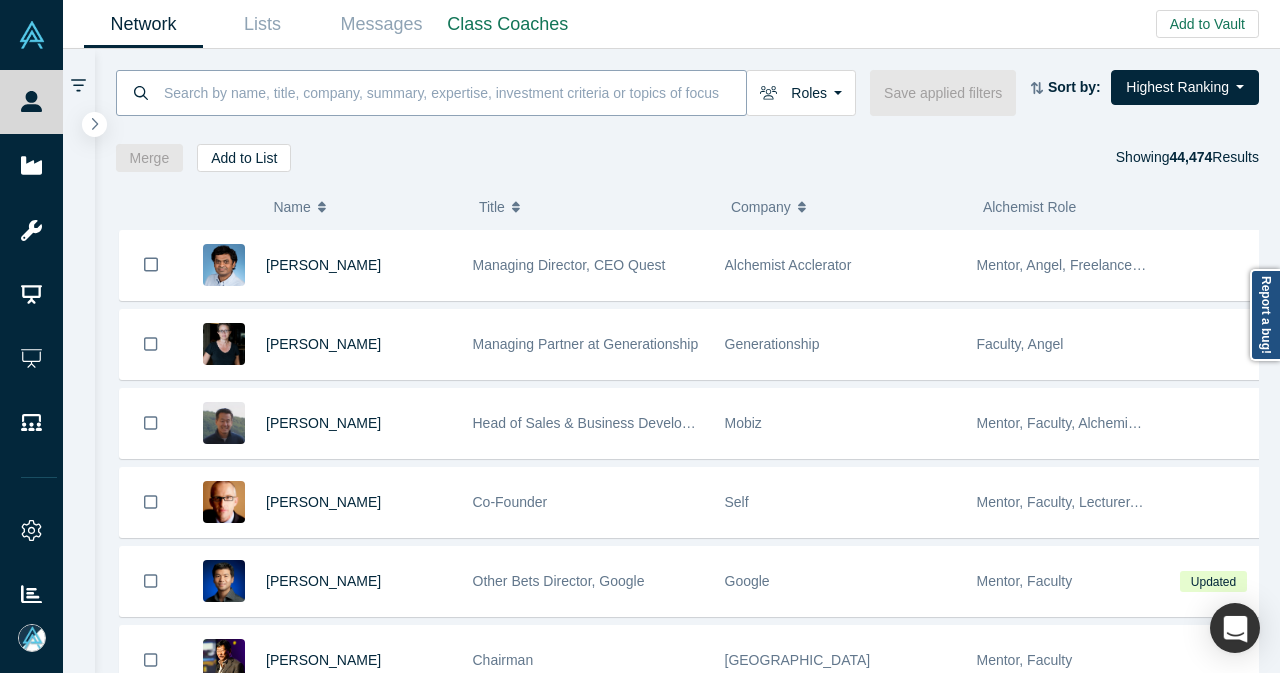 drag, startPoint x: 0, startPoint y: 0, endPoint x: 412, endPoint y: 89, distance: 421.50327 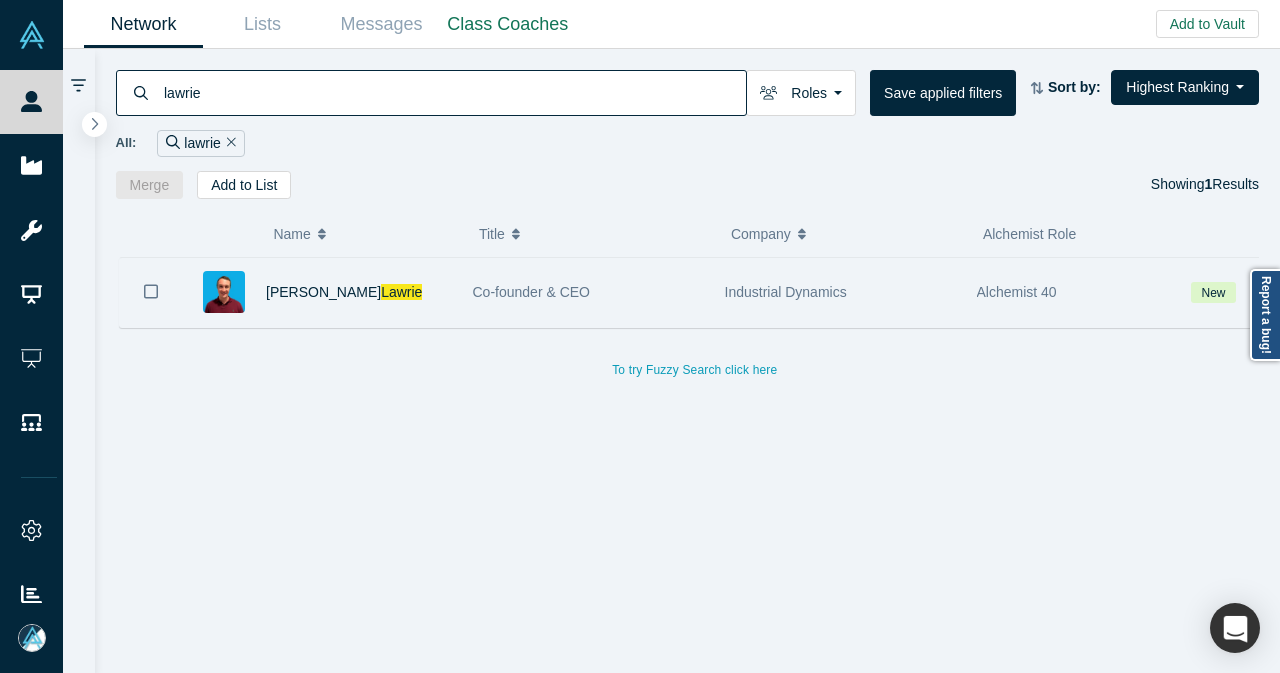 type on "lawrie" 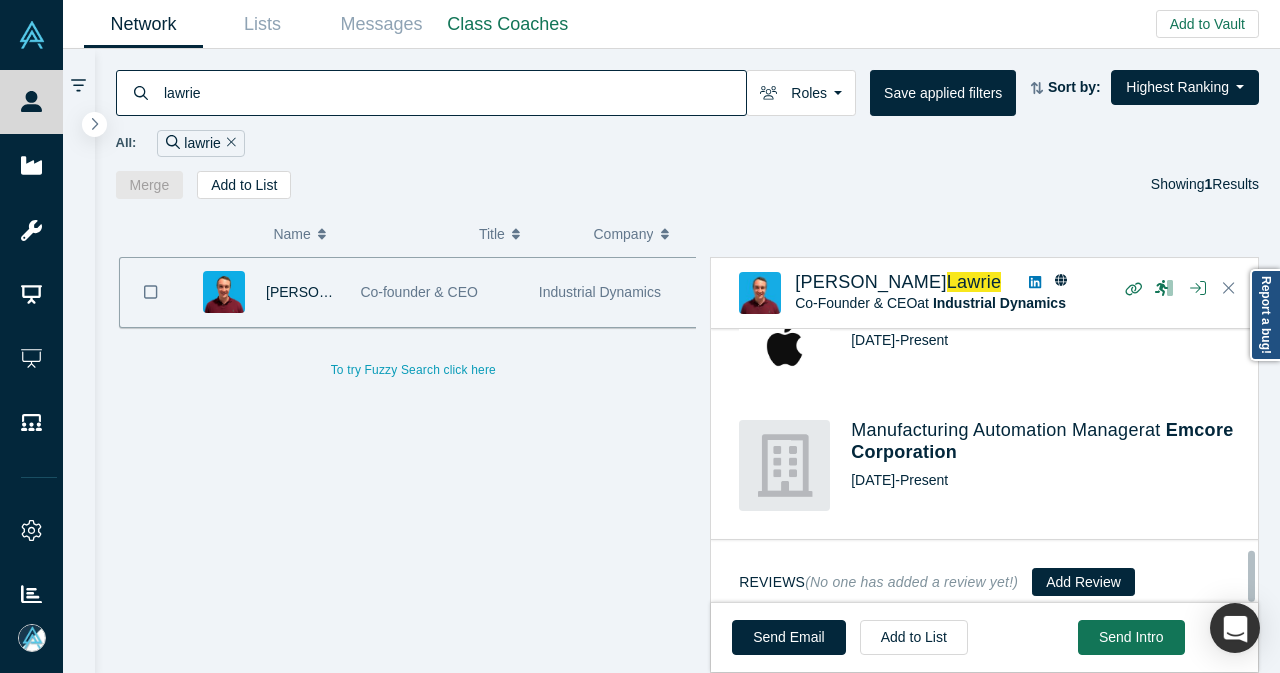 scroll, scrollTop: 1001, scrollLeft: 0, axis: vertical 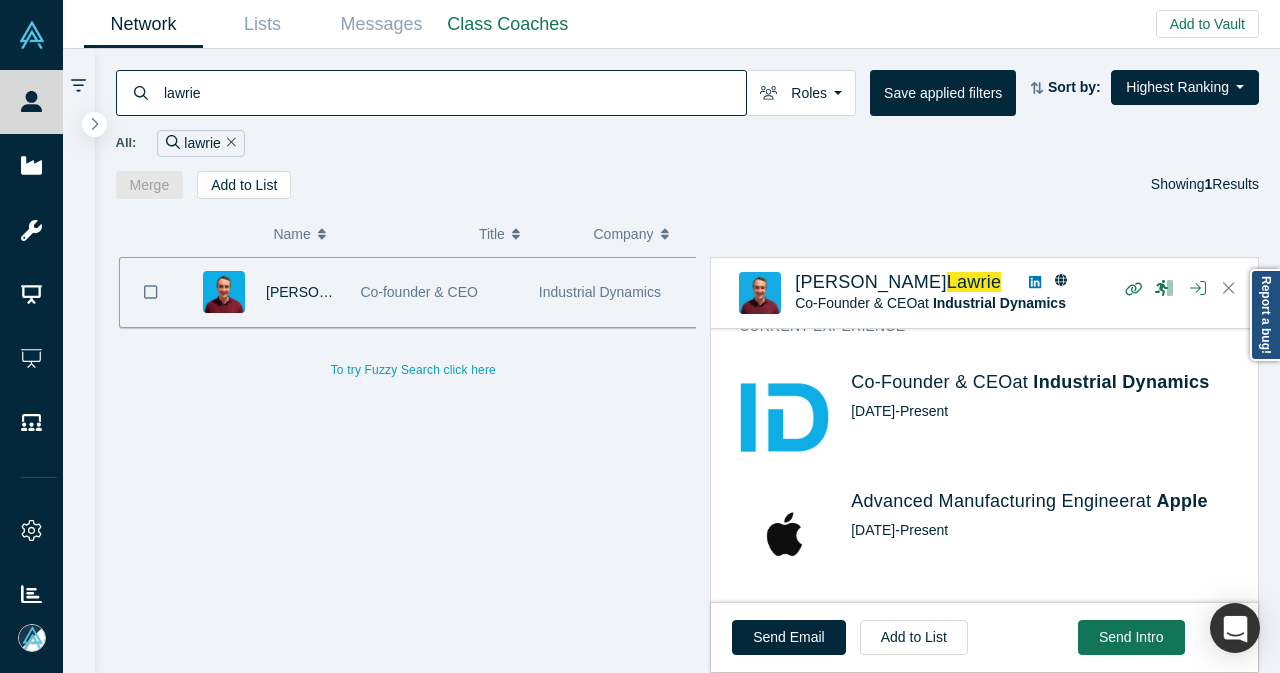 click 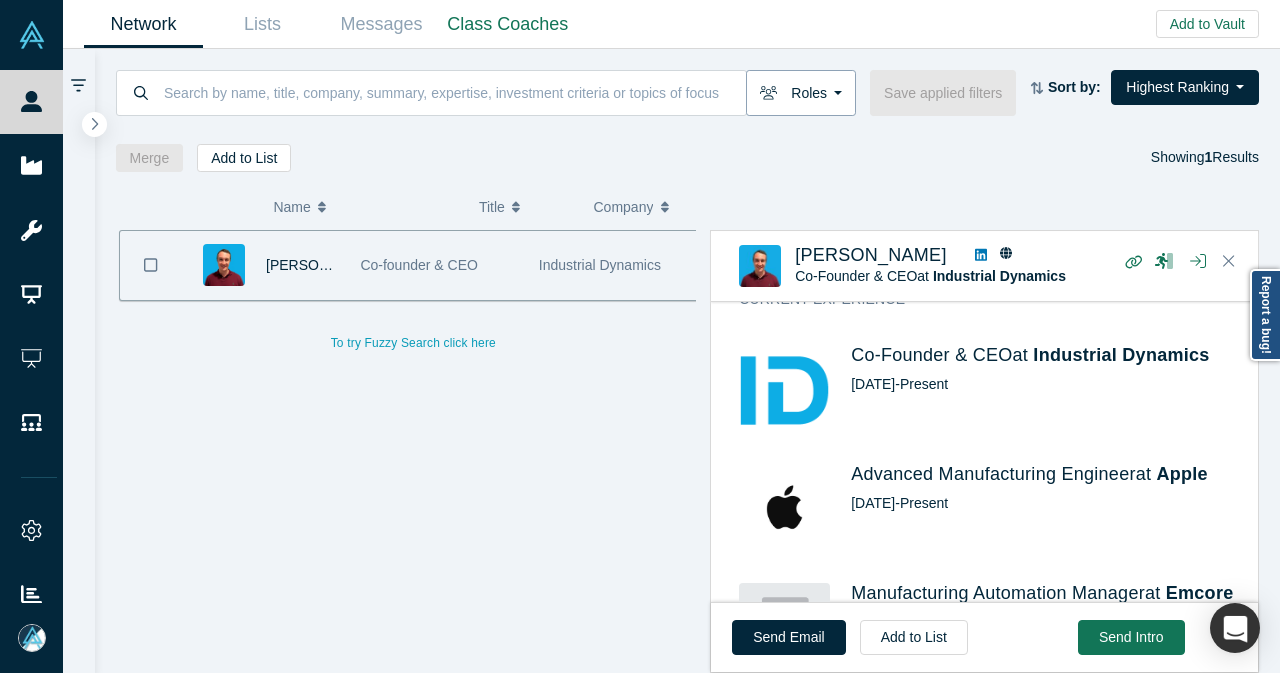 click 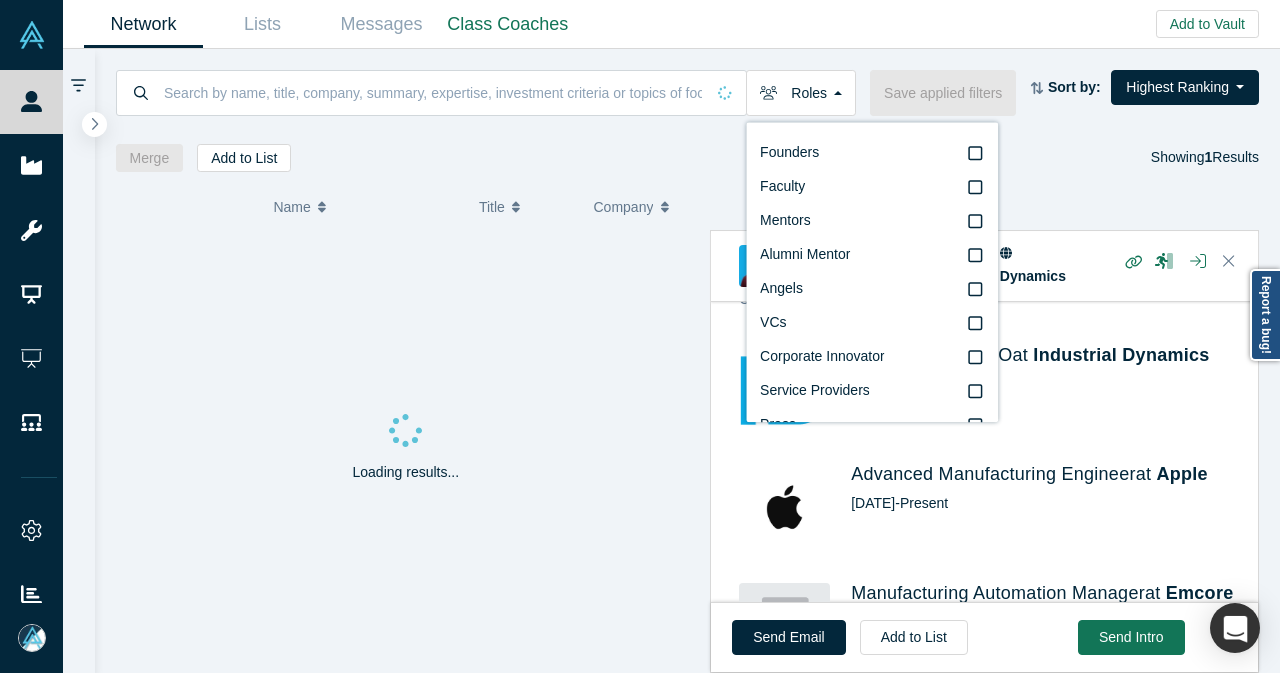 drag, startPoint x: 793, startPoint y: 187, endPoint x: 754, endPoint y: 187, distance: 39 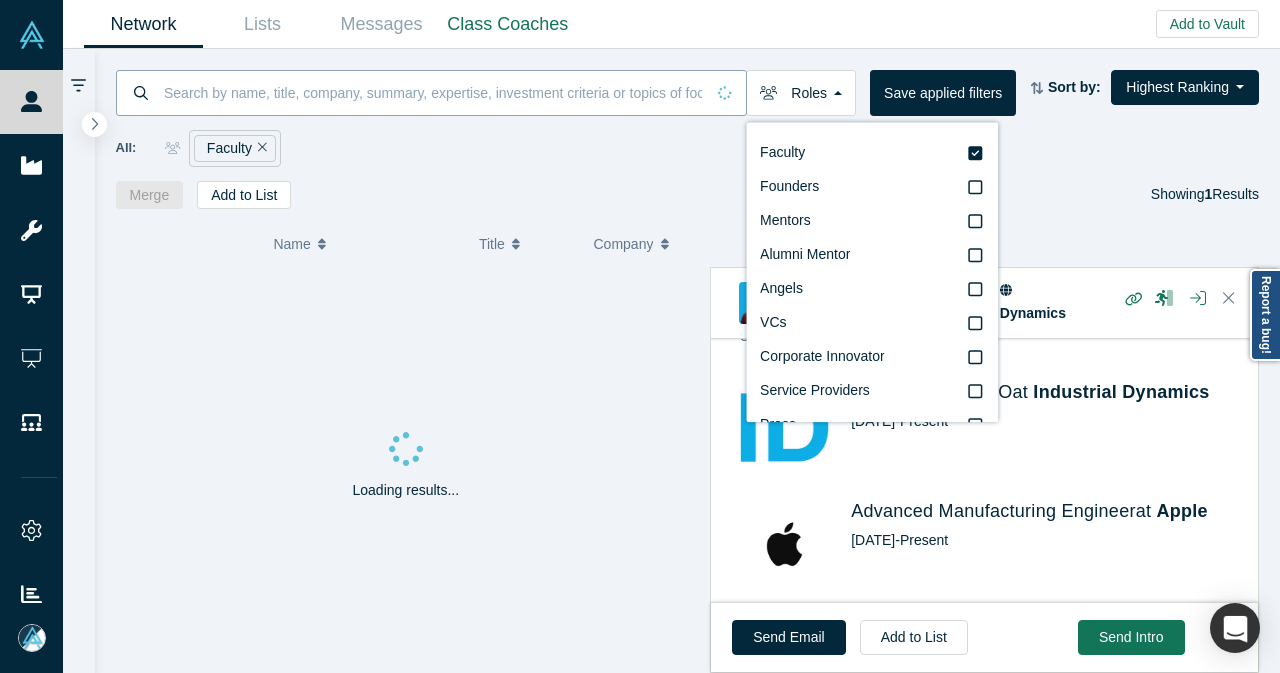 click at bounding box center (433, 92) 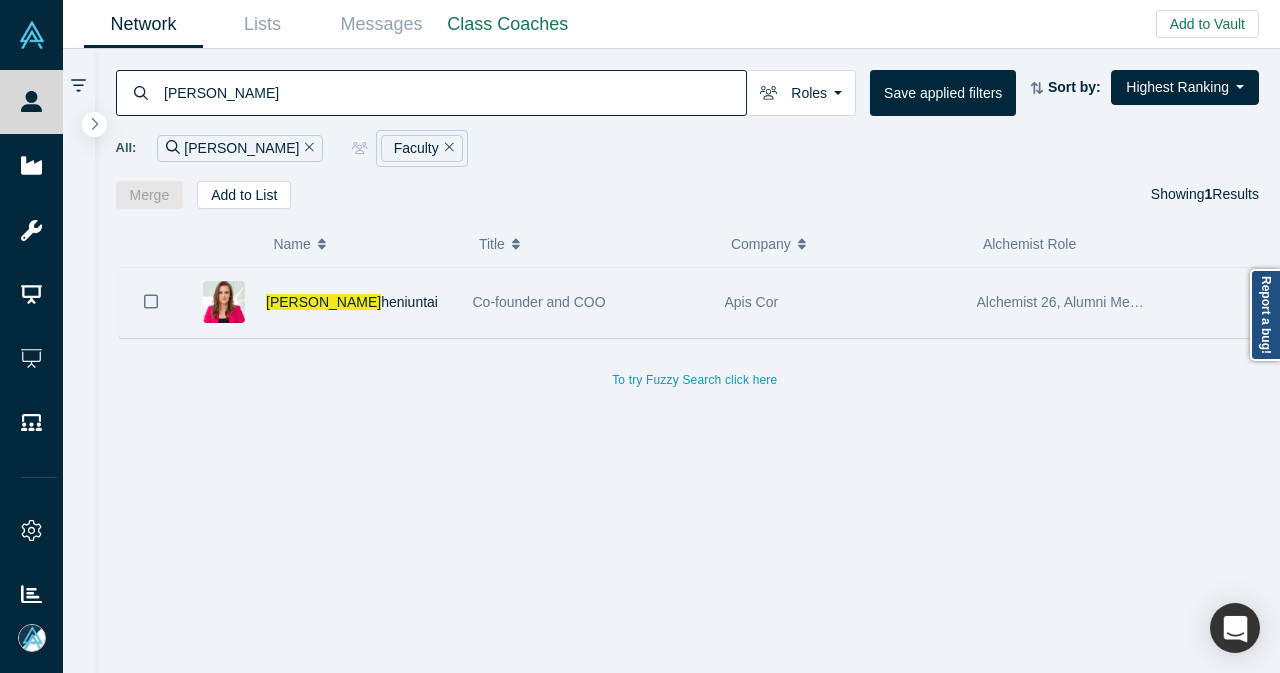 click on "[PERSON_NAME]" at bounding box center [359, 302] 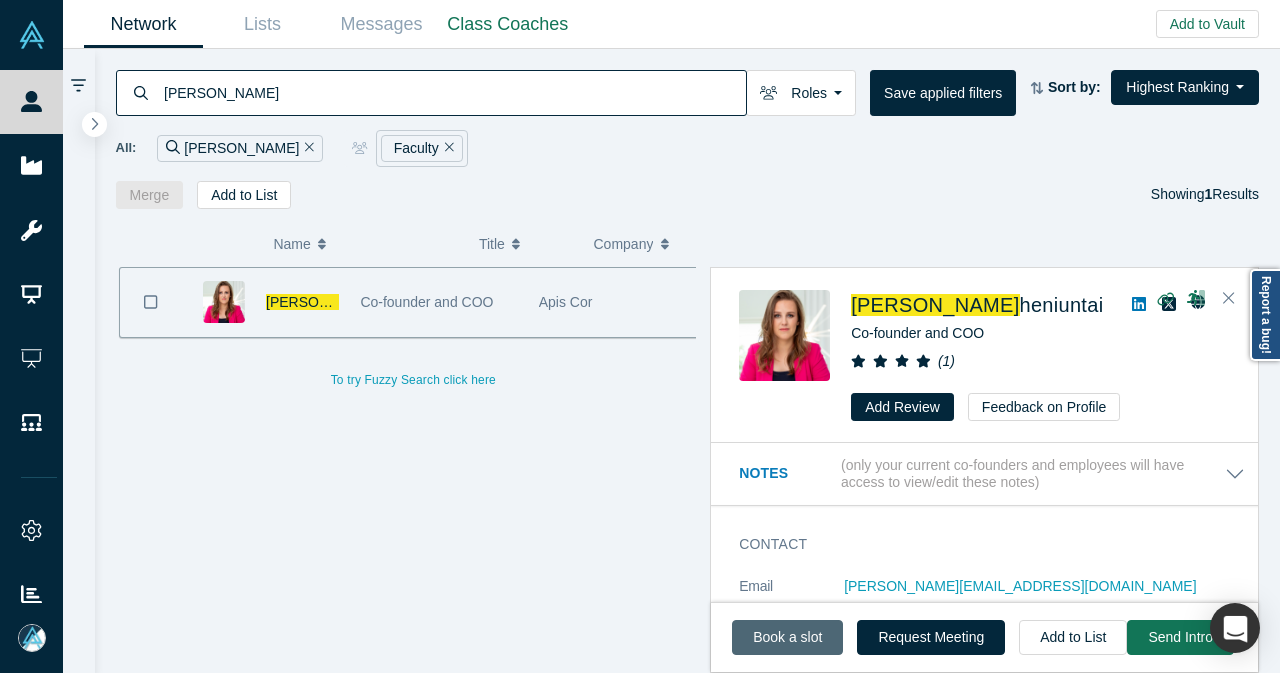click on "Book a slot" at bounding box center [787, 637] 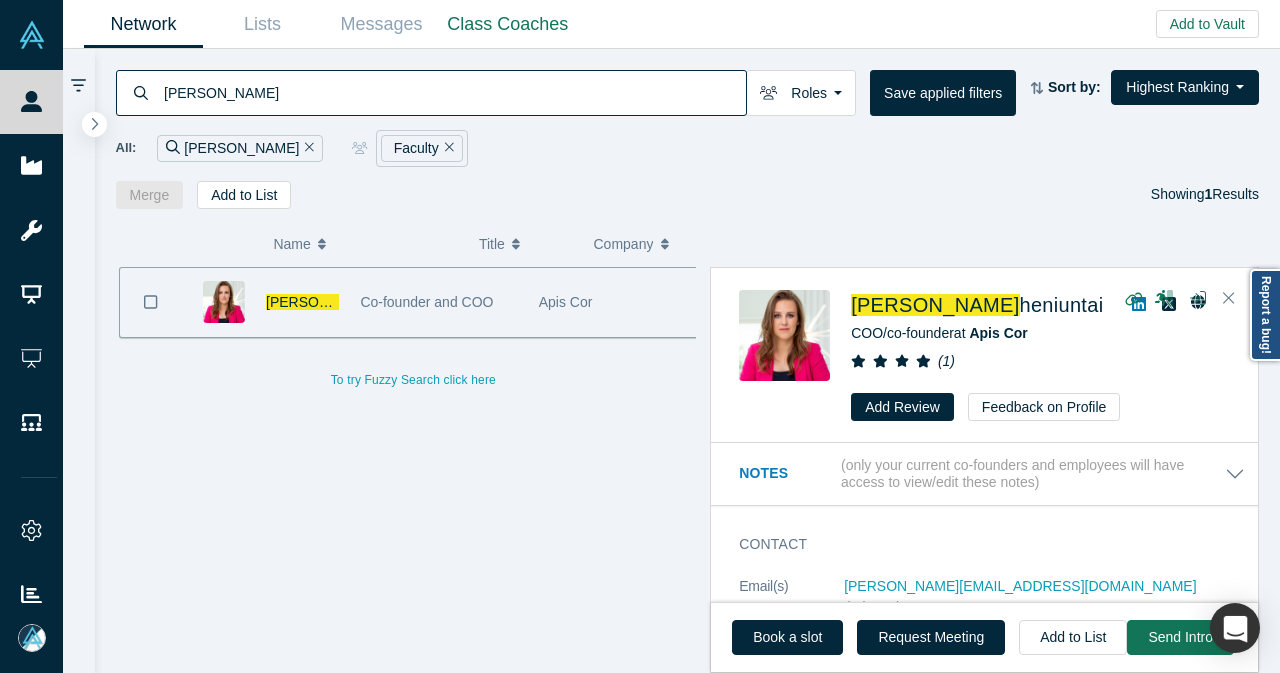 drag, startPoint x: 230, startPoint y: 95, endPoint x: 149, endPoint y: 97, distance: 81.02469 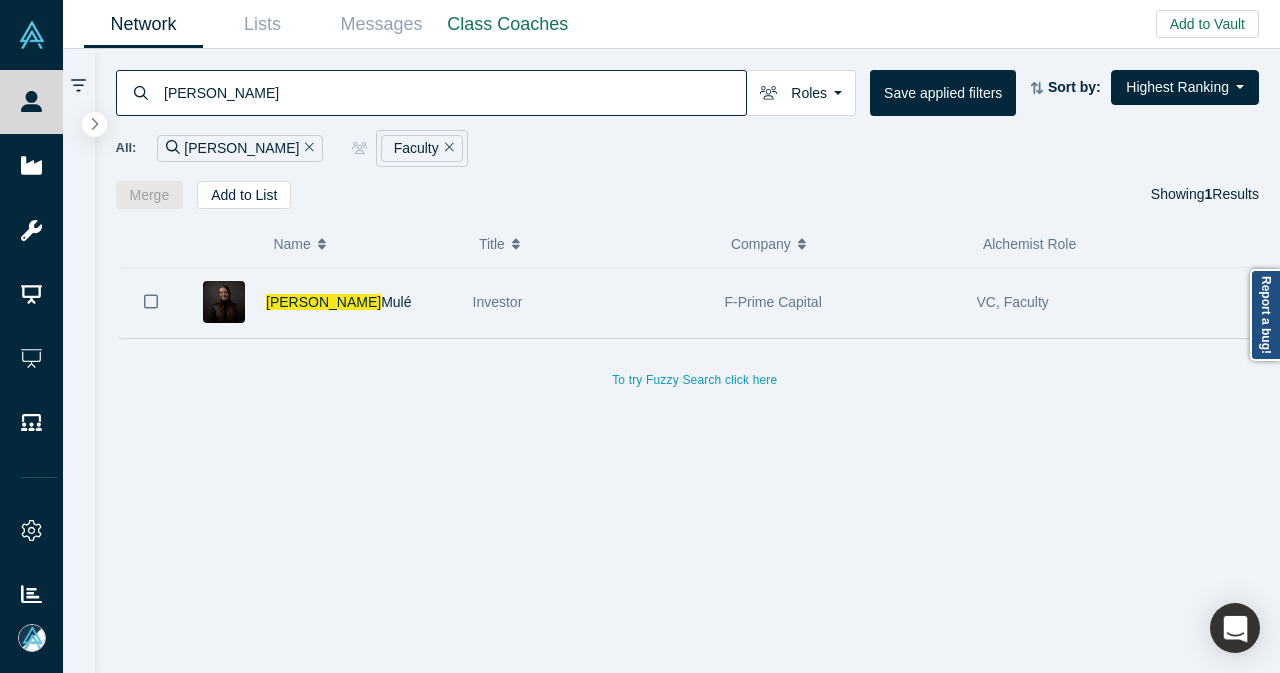 click on "[PERSON_NAME]" at bounding box center (359, 302) 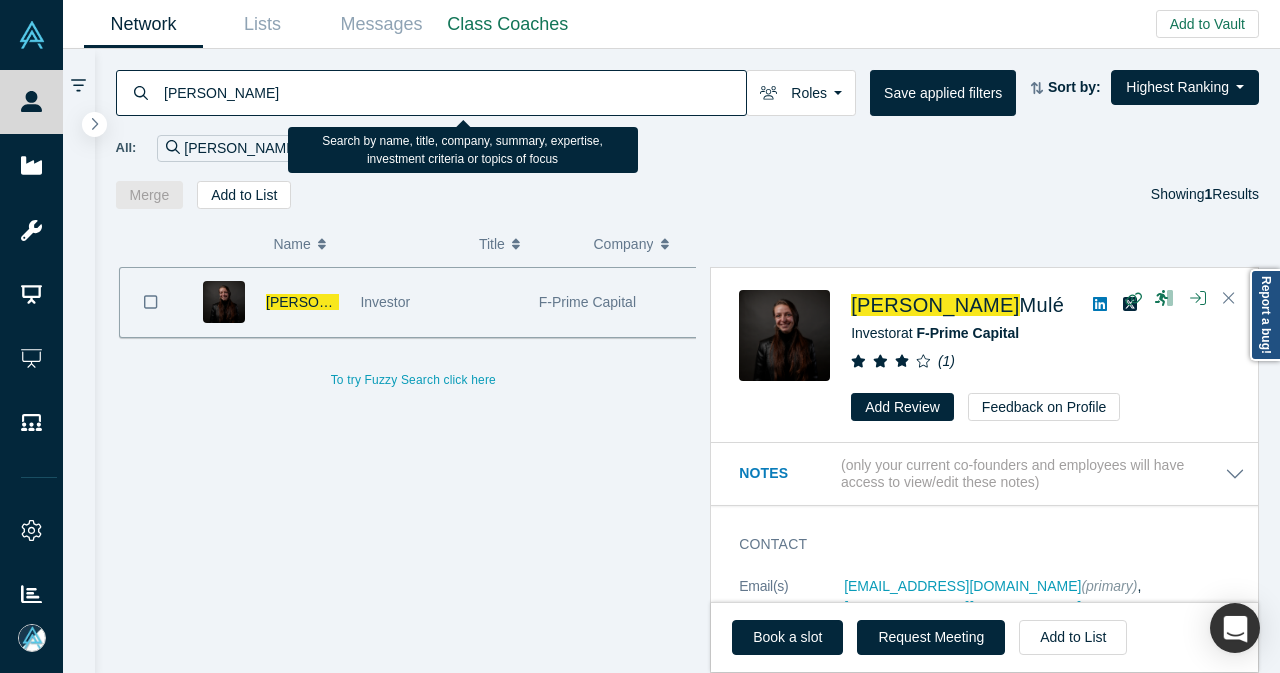 drag, startPoint x: 228, startPoint y: 100, endPoint x: 168, endPoint y: 101, distance: 60.00833 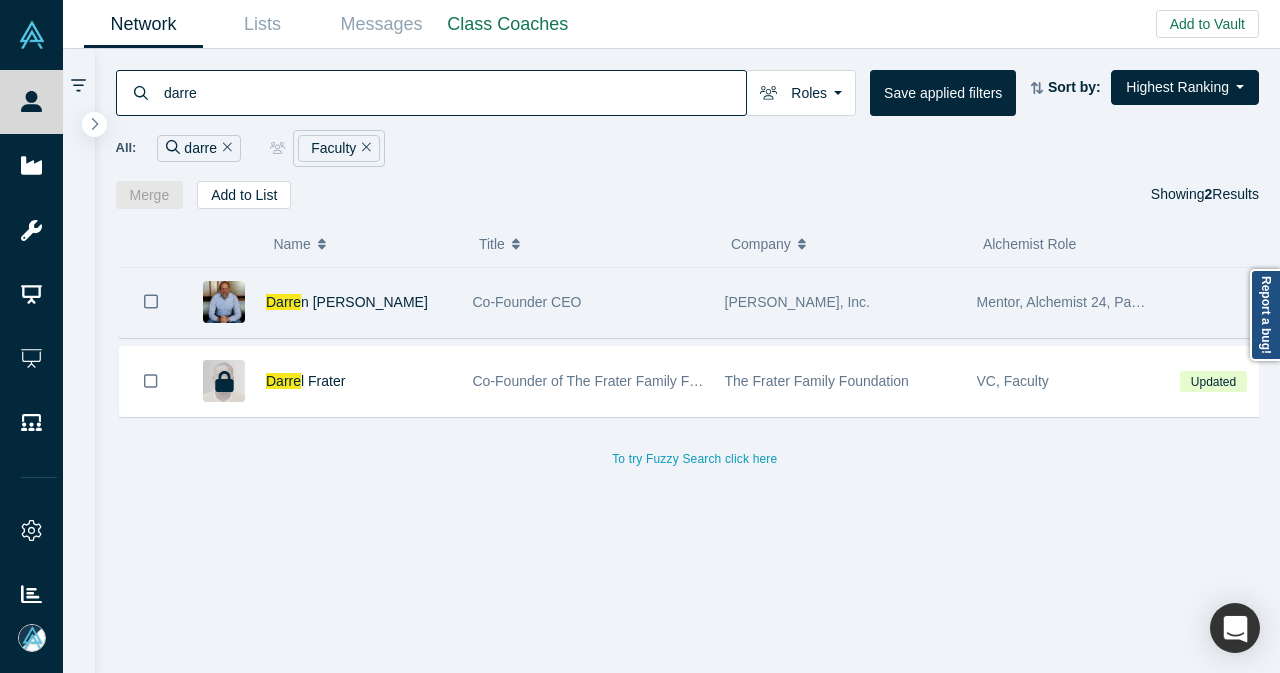 click on "[PERSON_NAME]" at bounding box center [359, 302] 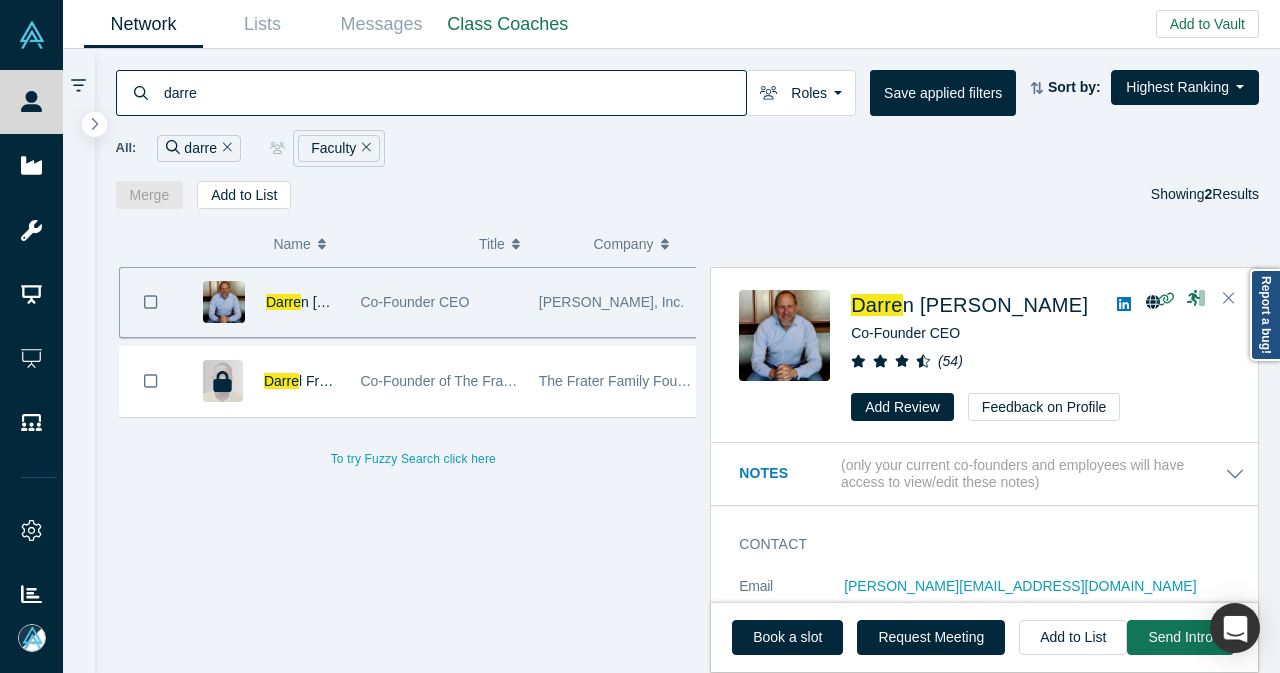 drag, startPoint x: 238, startPoint y: 104, endPoint x: 149, endPoint y: 97, distance: 89.27486 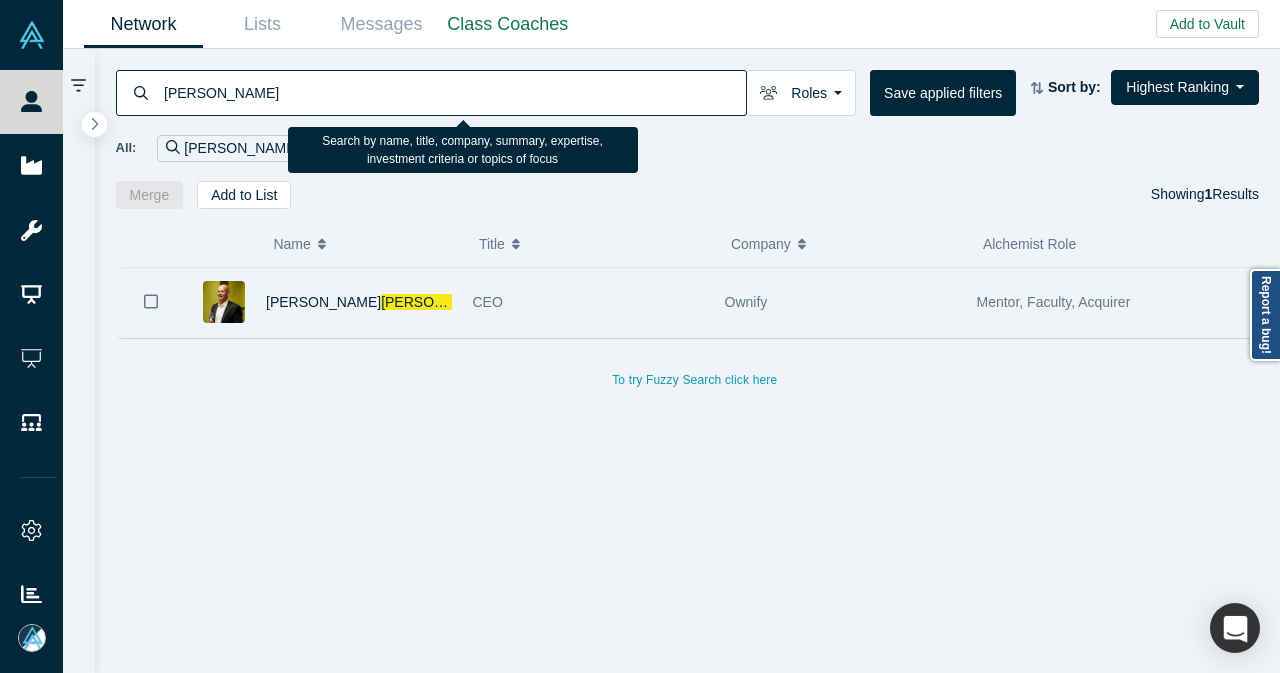 click on "[PERSON_NAME]" at bounding box center (359, 302) 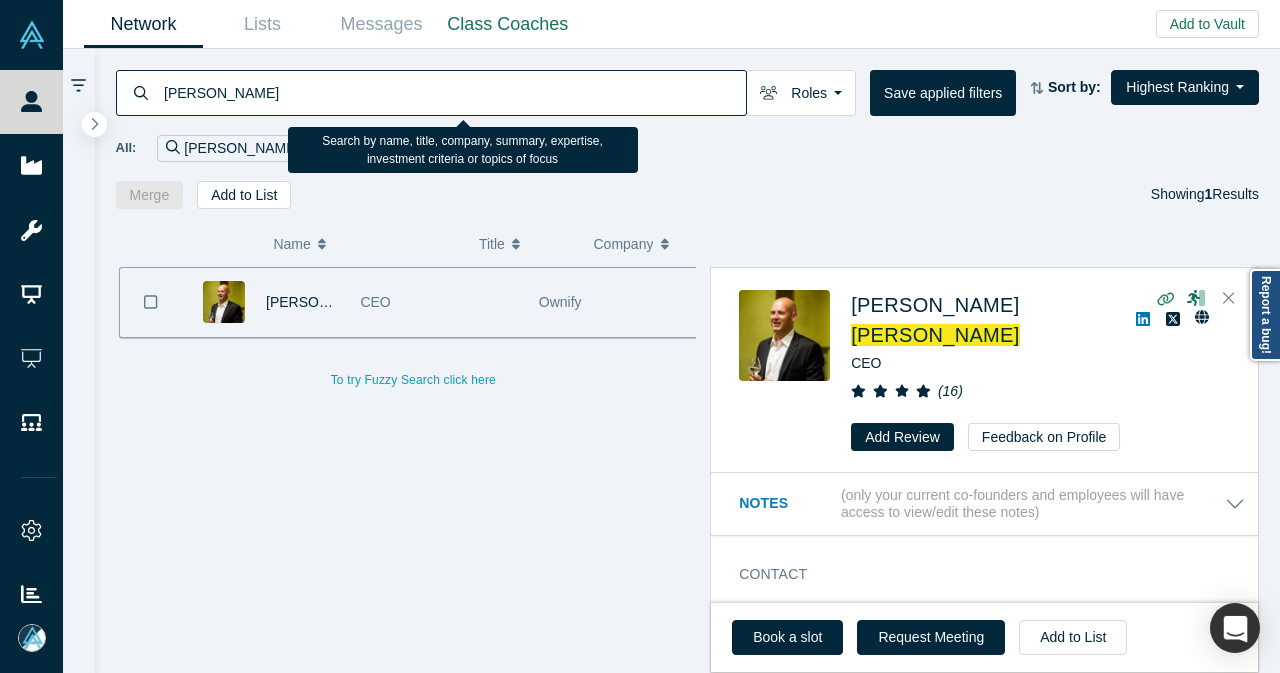 click on "[PERSON_NAME]" at bounding box center [431, 93] 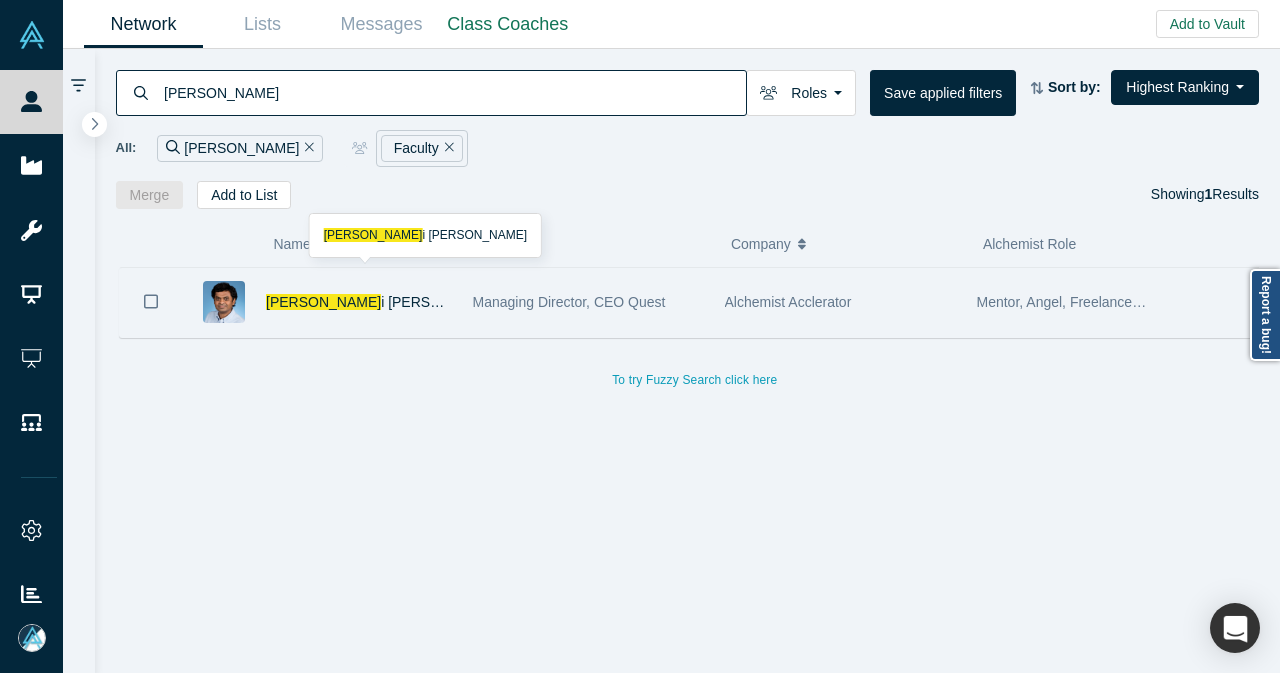 click on "[PERSON_NAME]" at bounding box center [359, 302] 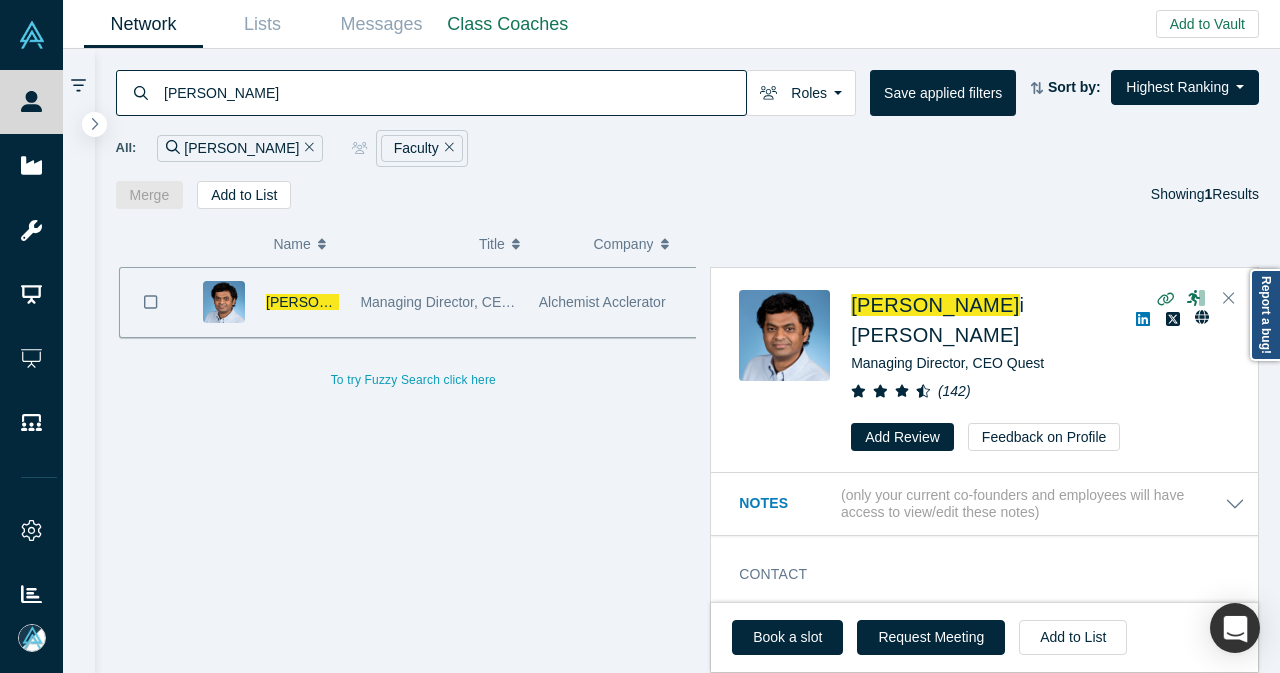 click on "[PERSON_NAME]" at bounding box center (454, 92) 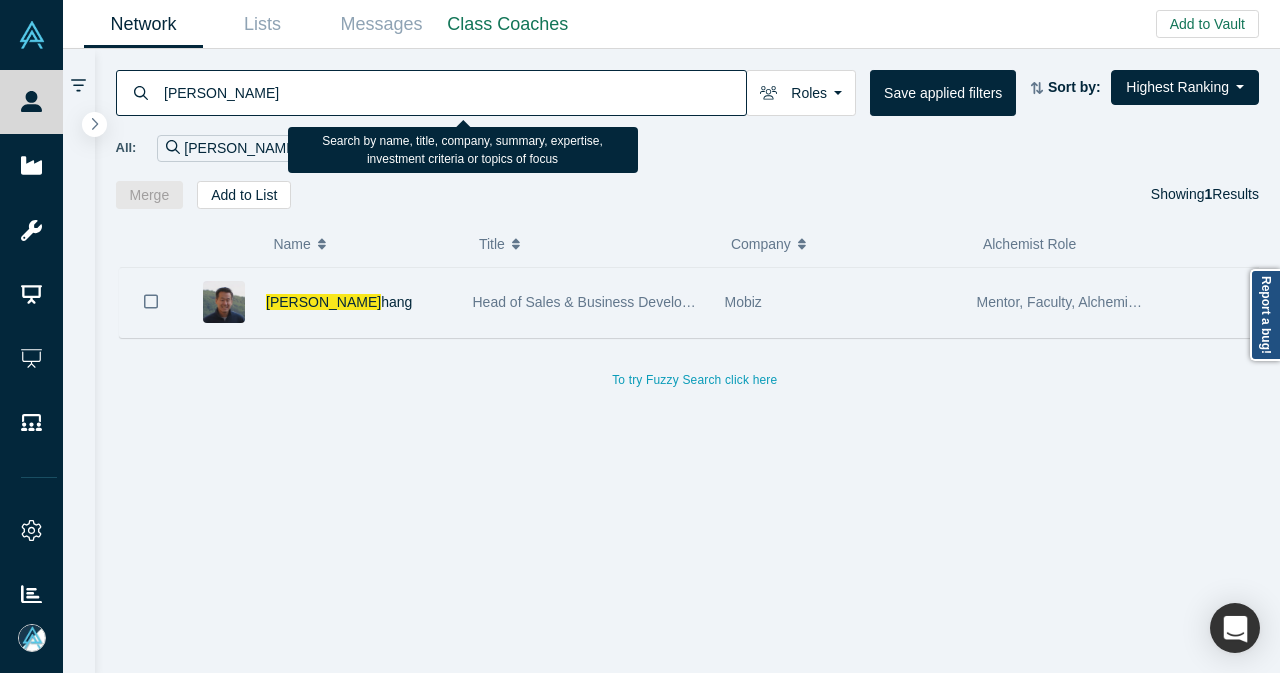 click on "[PERSON_NAME] hang" at bounding box center (359, 302) 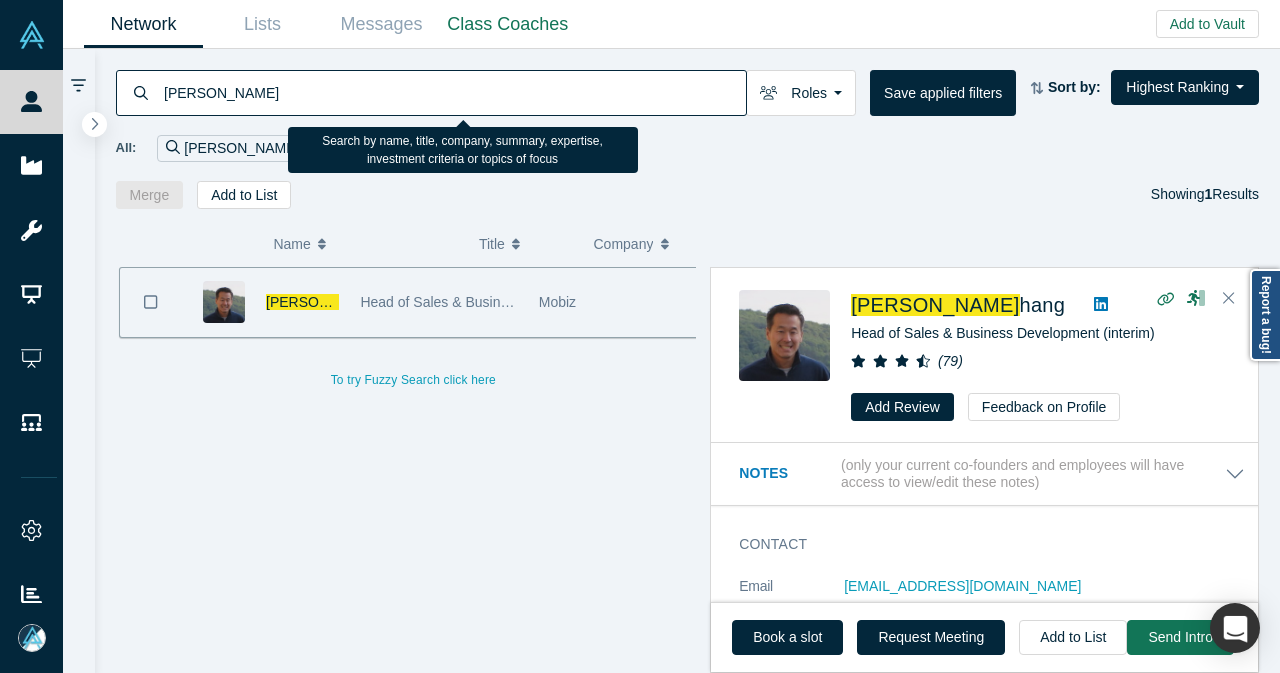 drag, startPoint x: 272, startPoint y: 89, endPoint x: 156, endPoint y: 88, distance: 116.00431 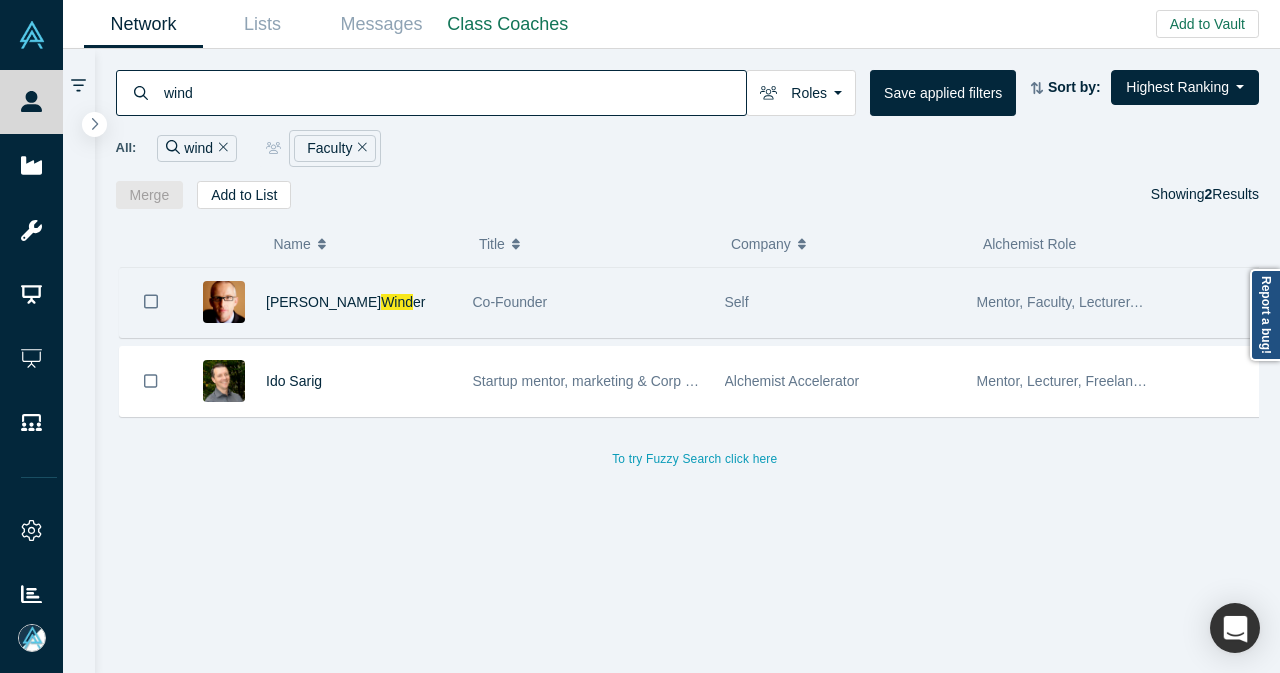 click on "[PERSON_NAME] er" at bounding box center [359, 302] 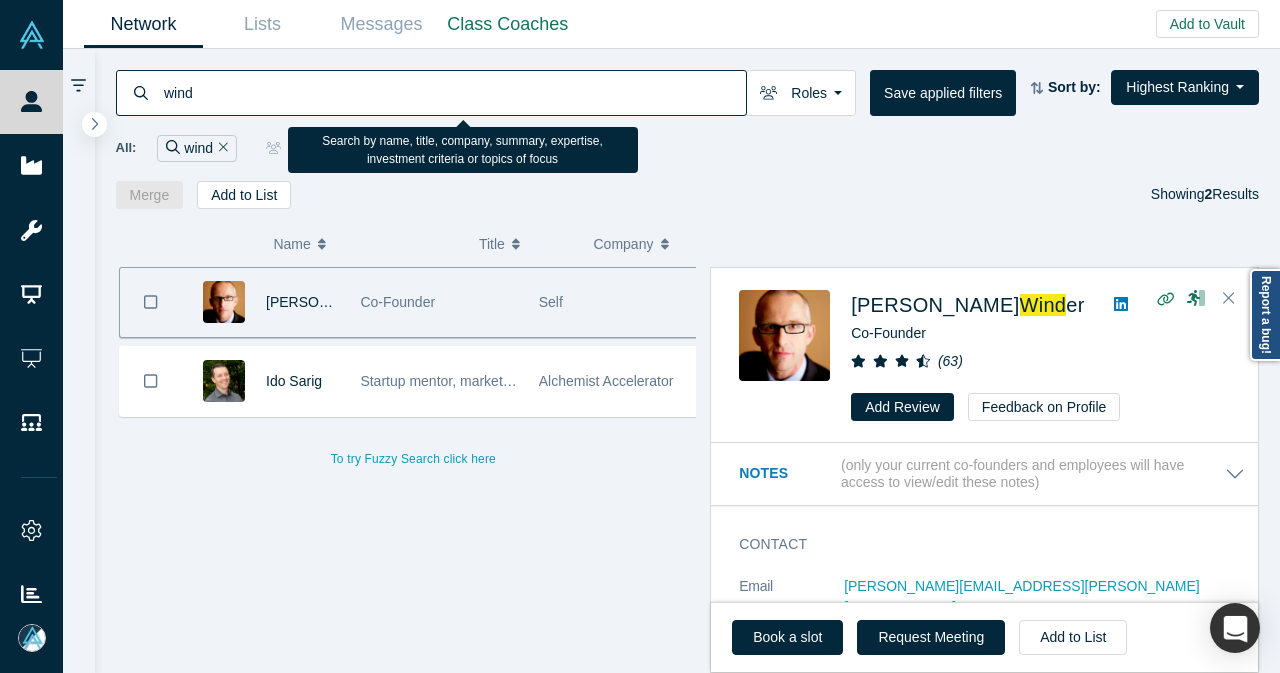 drag, startPoint x: 256, startPoint y: 103, endPoint x: 160, endPoint y: 100, distance: 96.04687 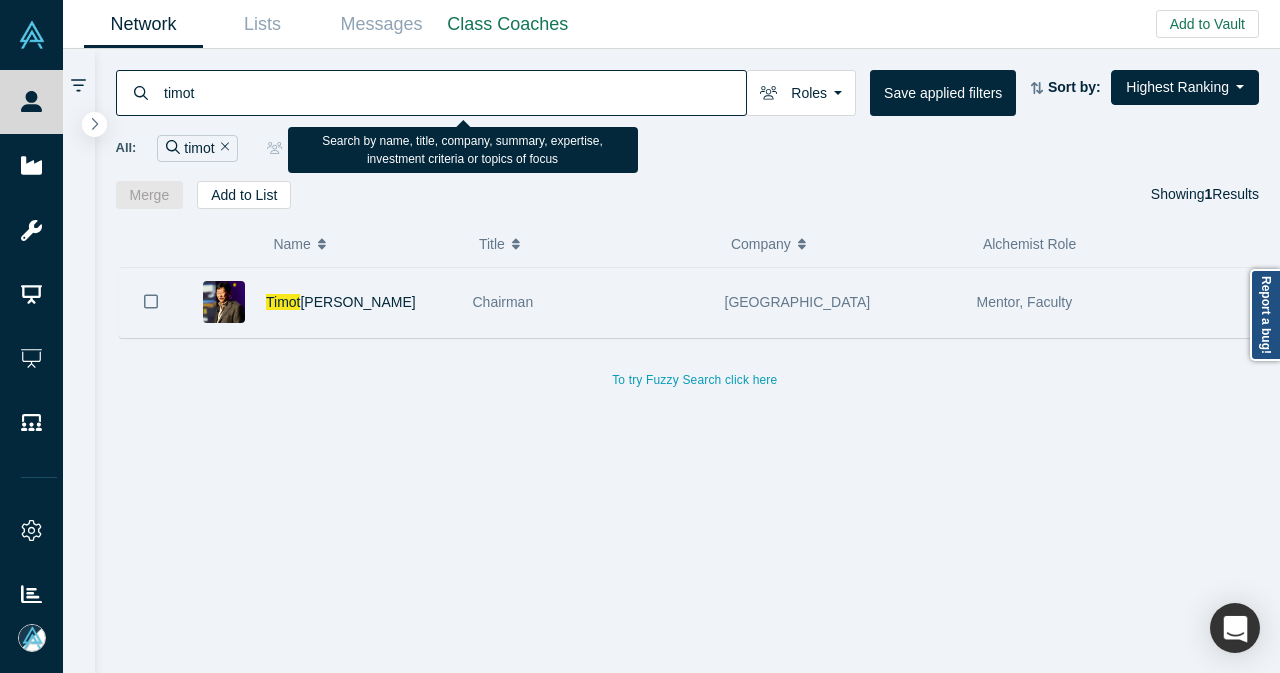 click on "Timot [PERSON_NAME]" at bounding box center (359, 302) 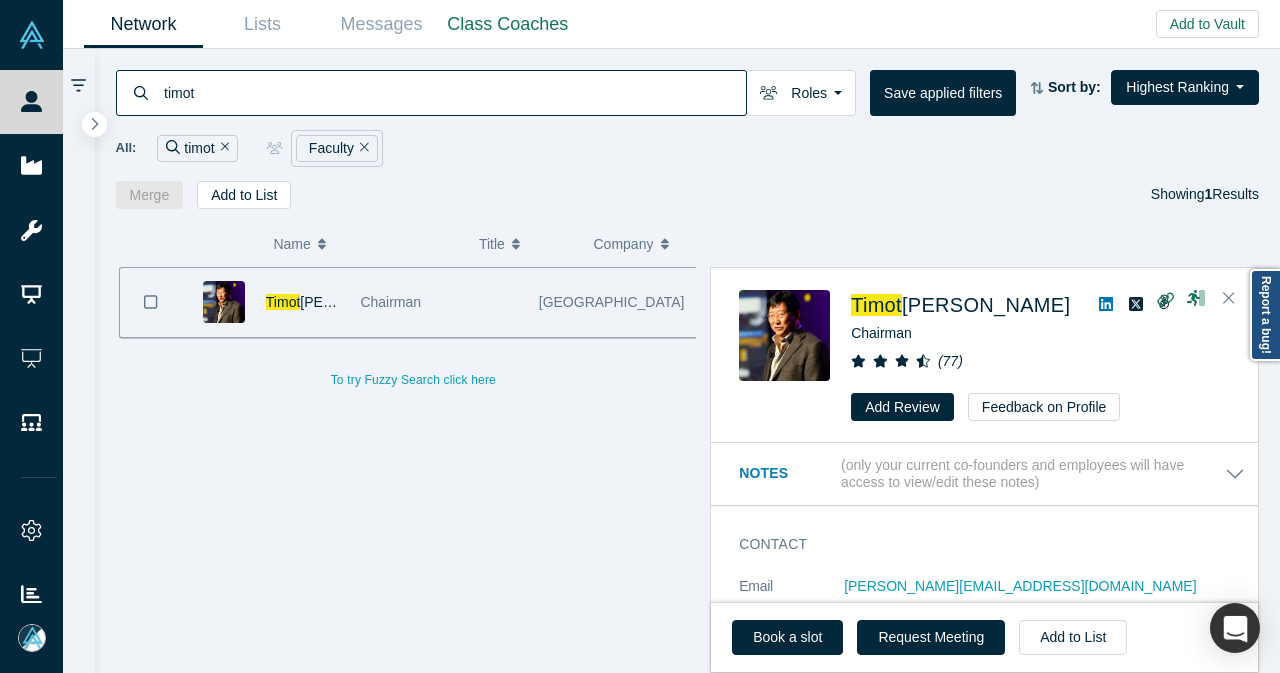 drag, startPoint x: 210, startPoint y: 105, endPoint x: 143, endPoint y: 102, distance: 67.06713 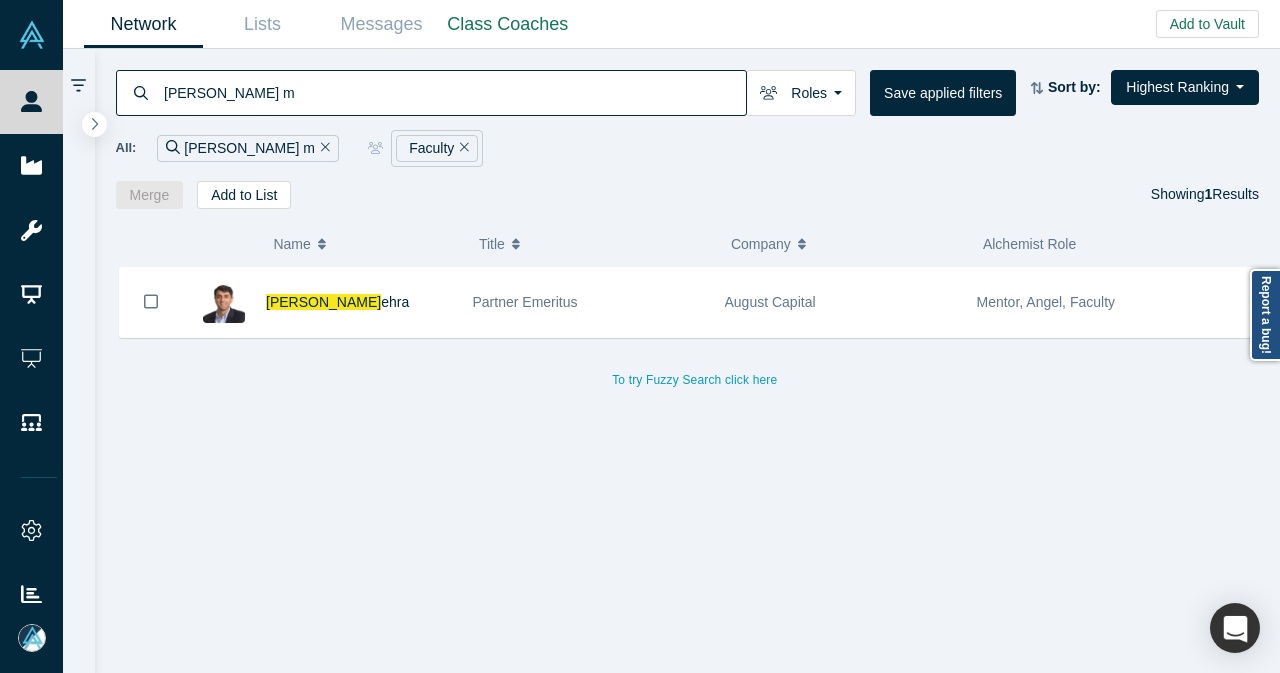 type on "[PERSON_NAME] m" 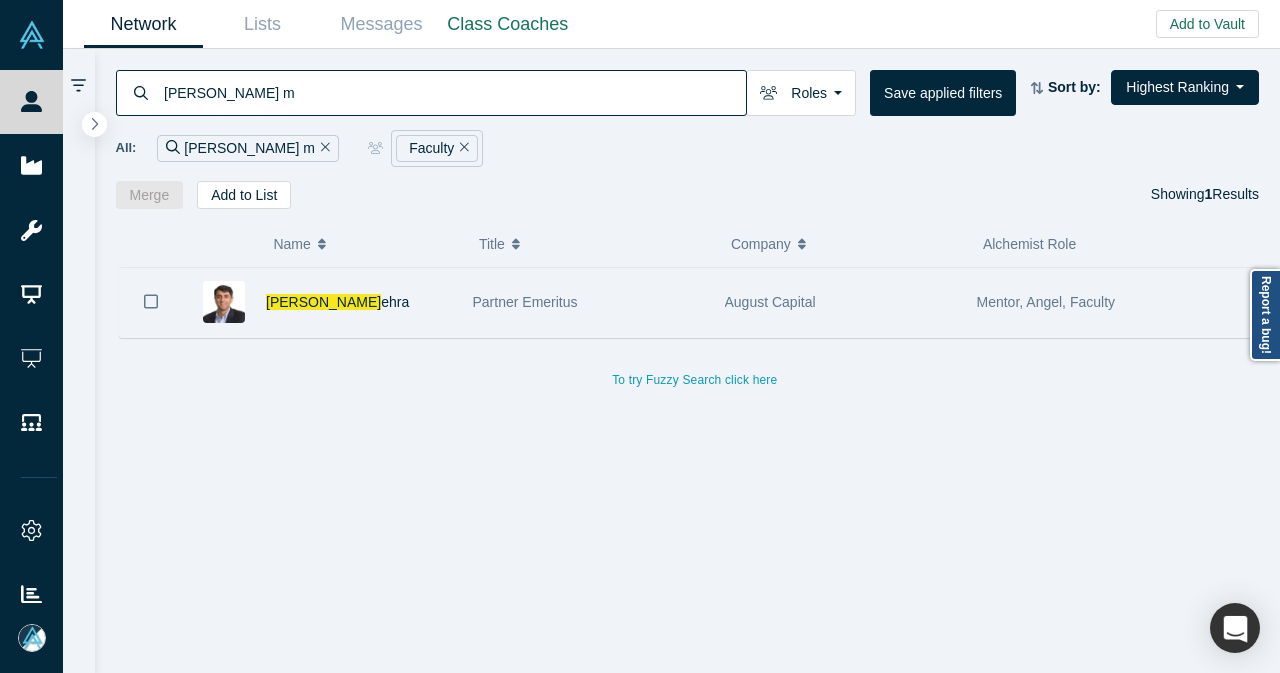 click on "[PERSON_NAME] M ehra" at bounding box center [359, 302] 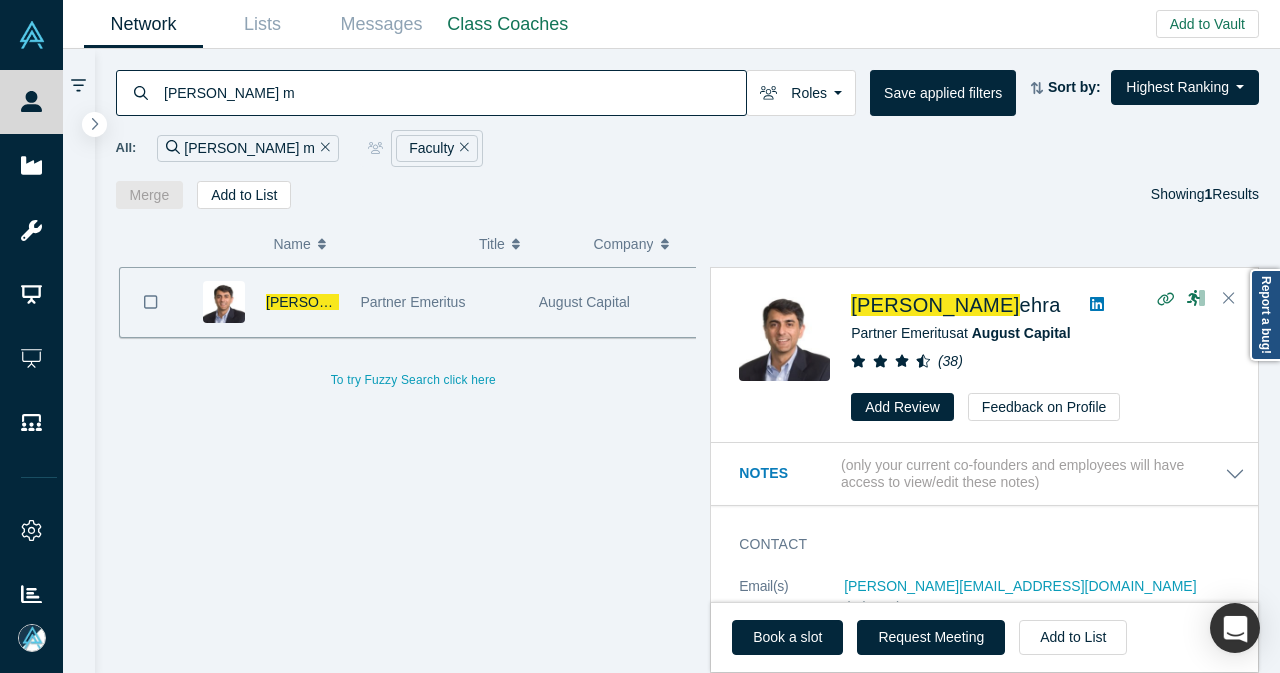 click 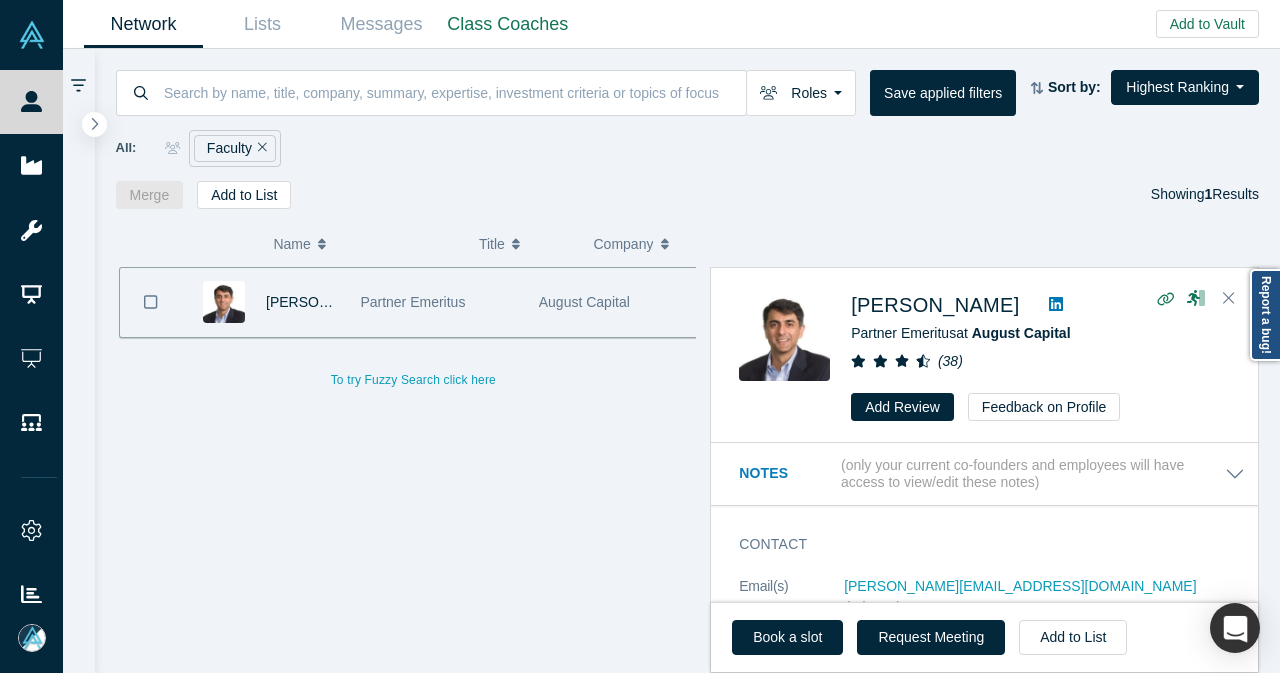 click 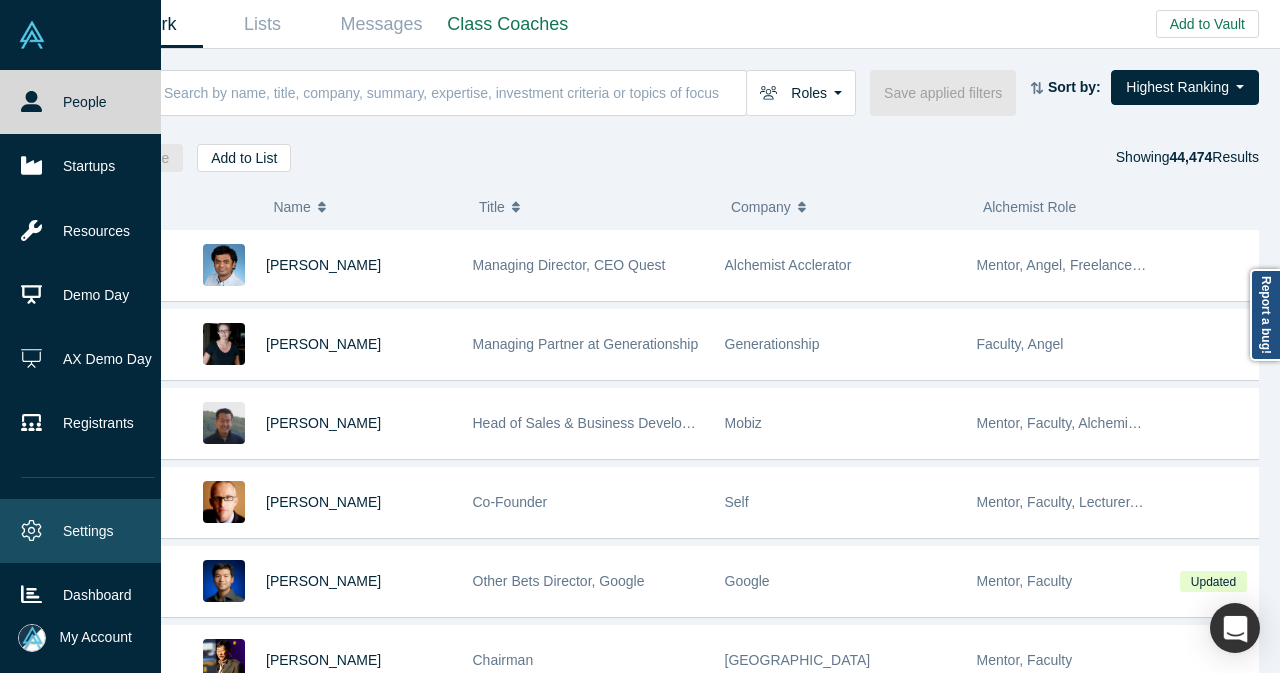 click on "Settings" at bounding box center [88, 531] 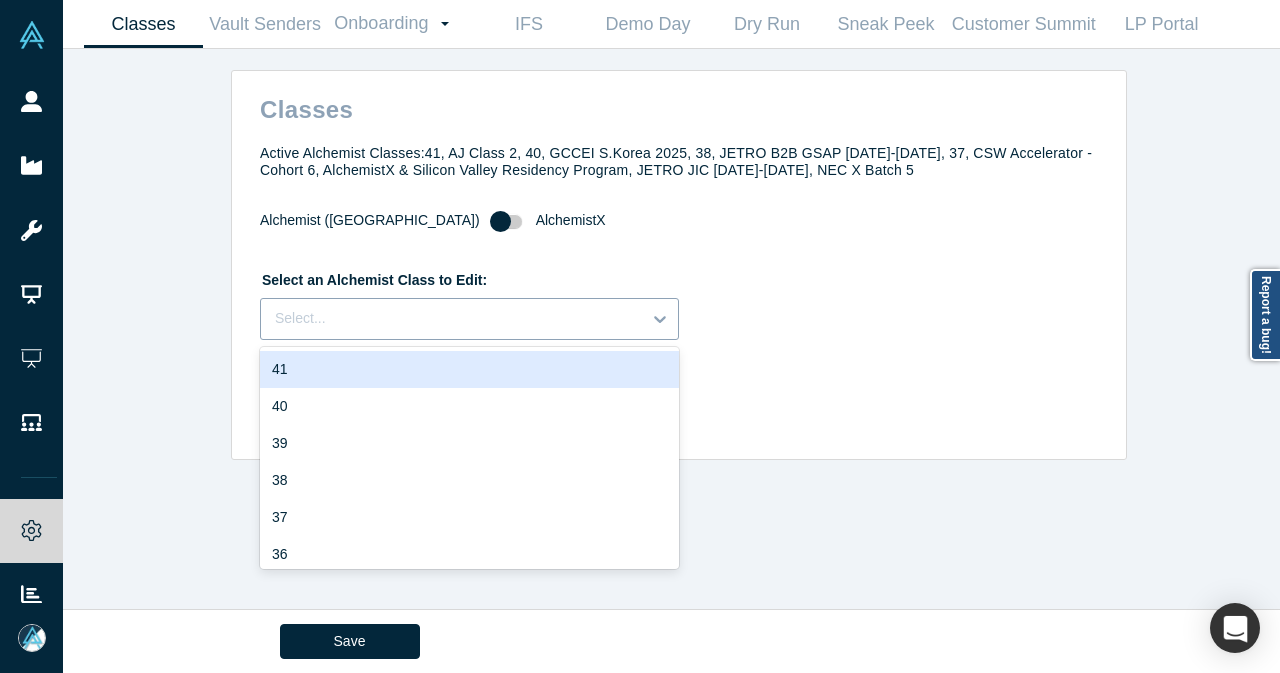 scroll, scrollTop: 0, scrollLeft: 0, axis: both 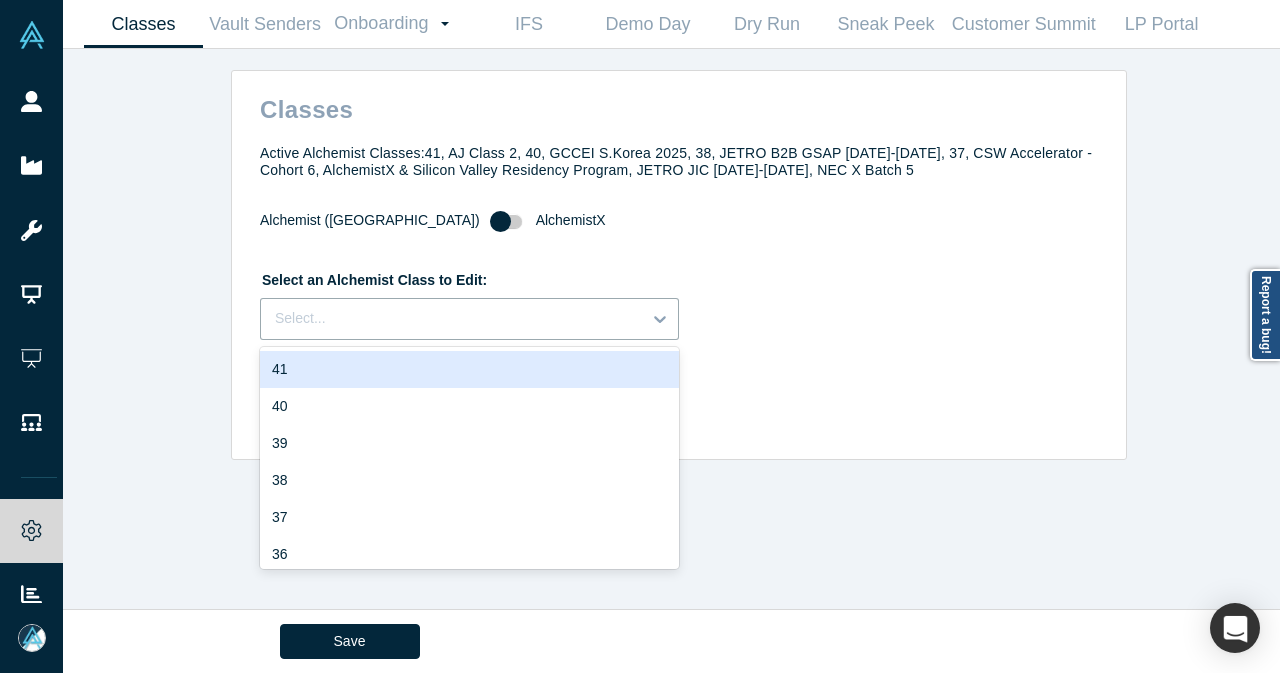 click on "41" at bounding box center (469, 369) 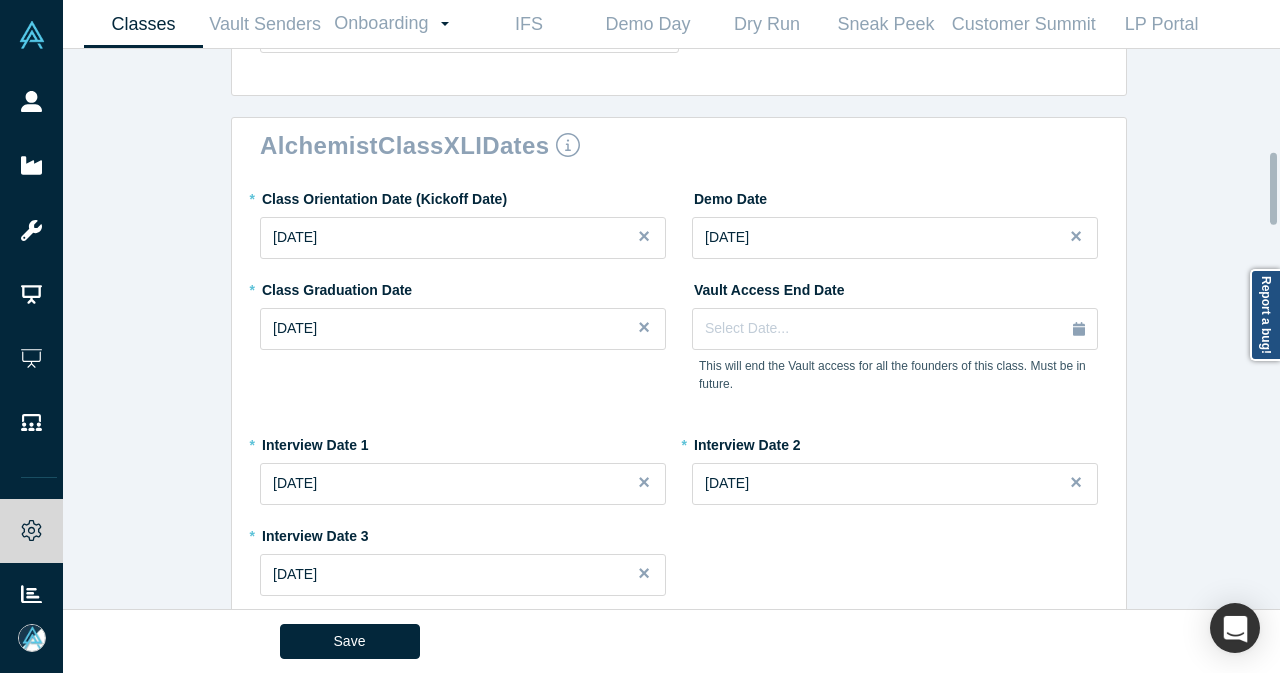 scroll, scrollTop: 800, scrollLeft: 0, axis: vertical 